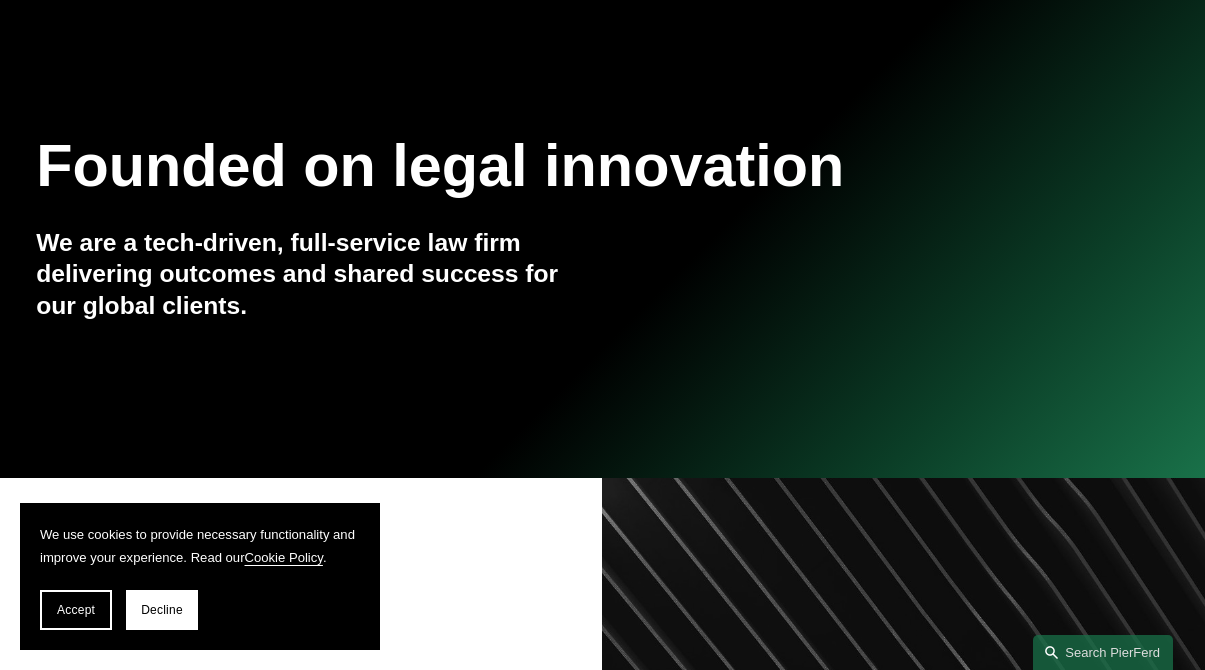 scroll, scrollTop: 165, scrollLeft: 0, axis: vertical 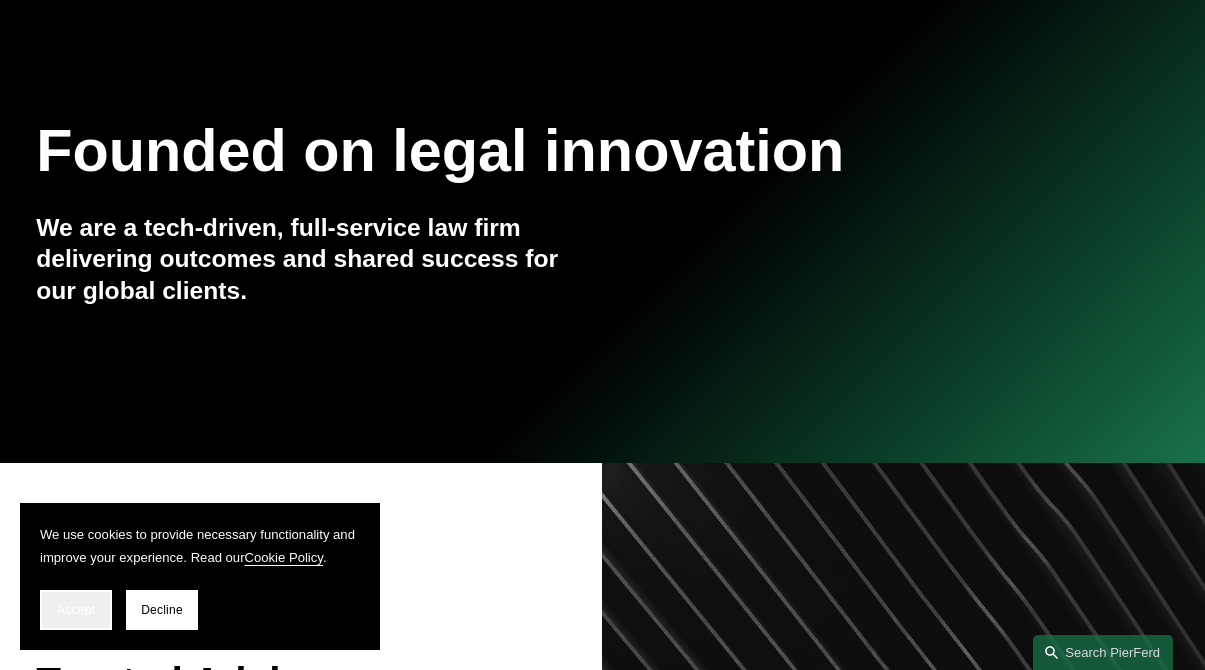 click on "Accept" at bounding box center (76, 610) 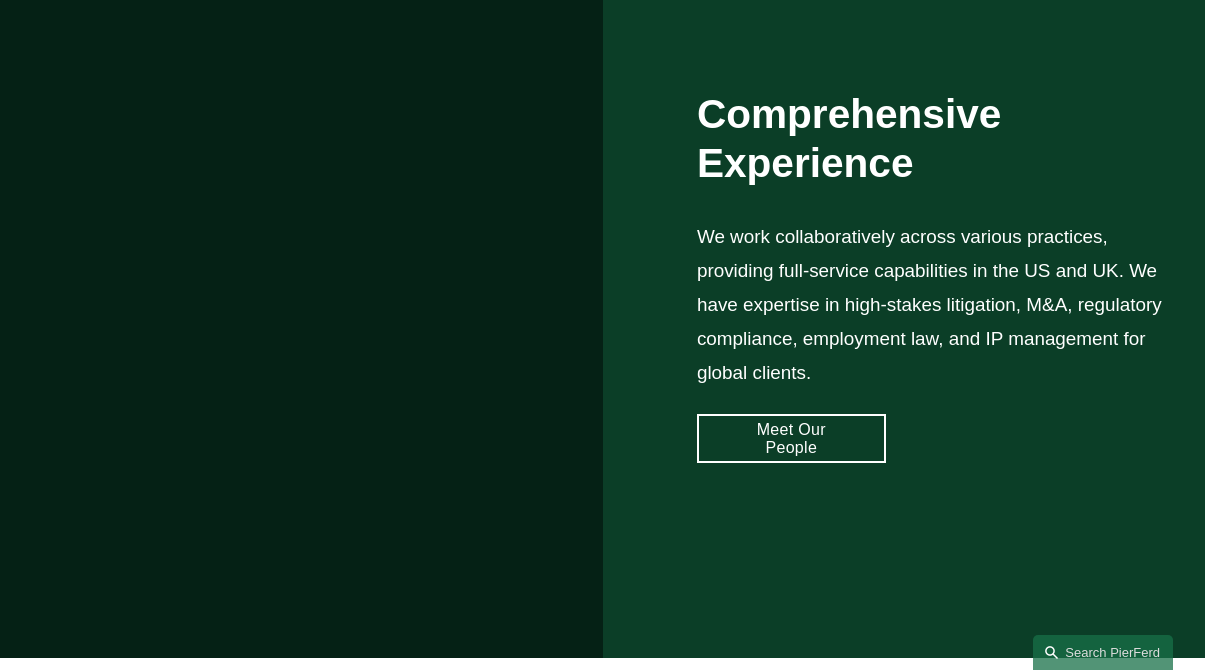 scroll, scrollTop: 1307, scrollLeft: 0, axis: vertical 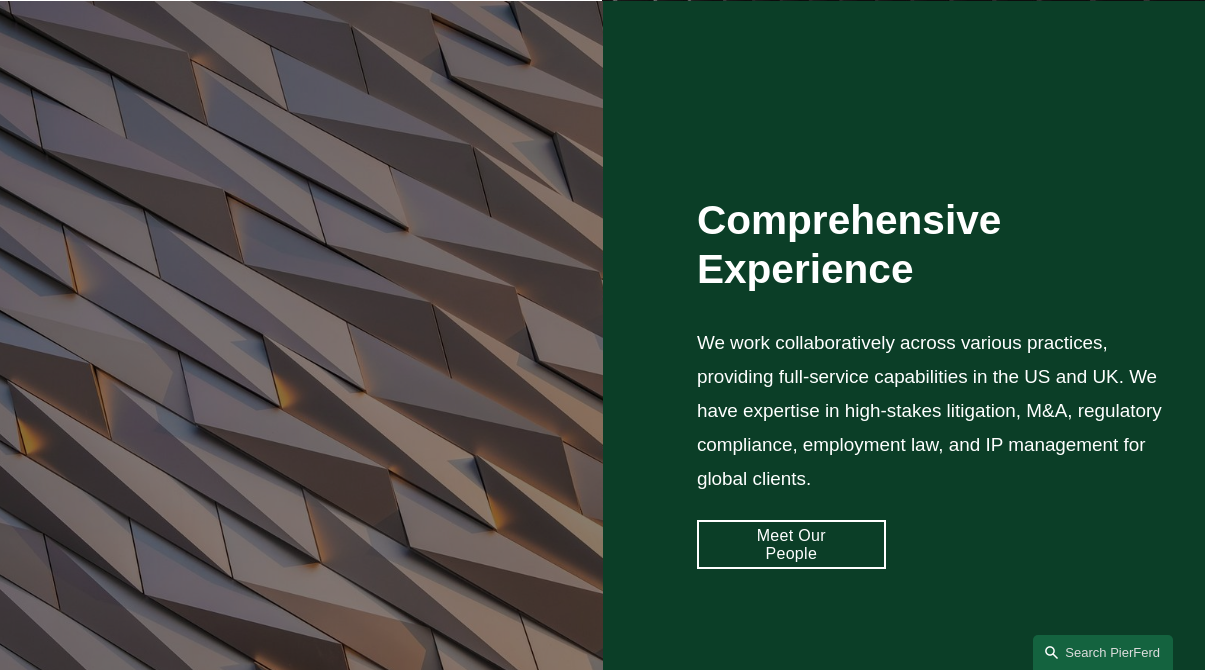 click on "Meet Our People" at bounding box center (791, 544) 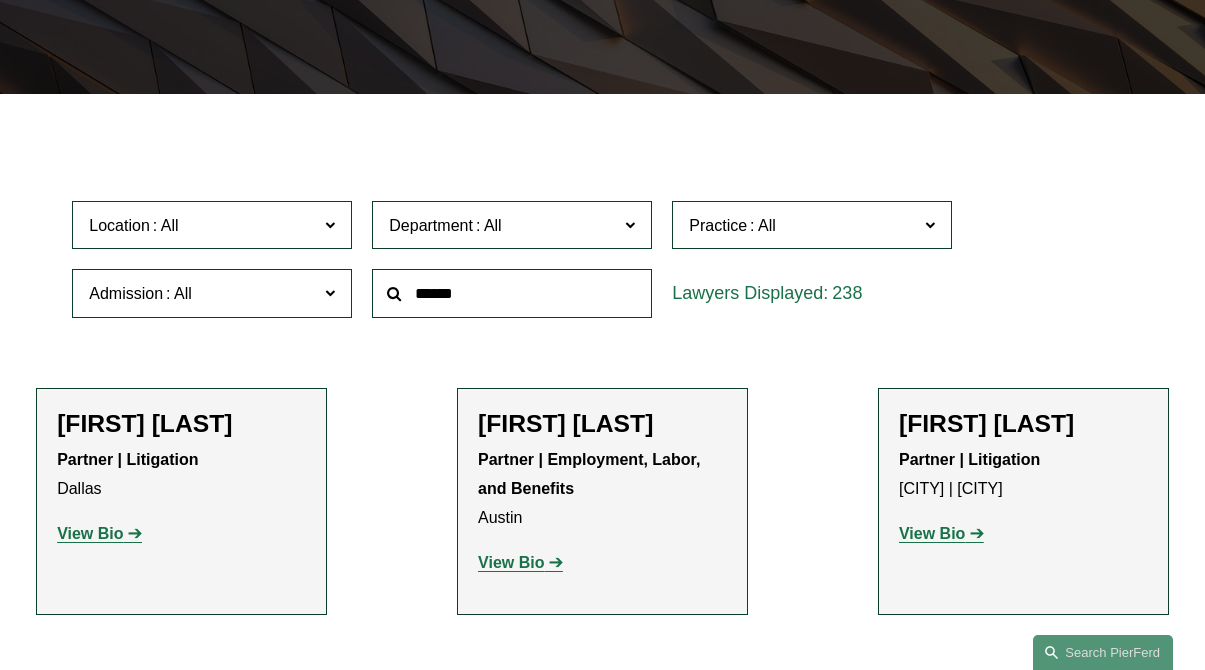 scroll, scrollTop: 387, scrollLeft: 0, axis: vertical 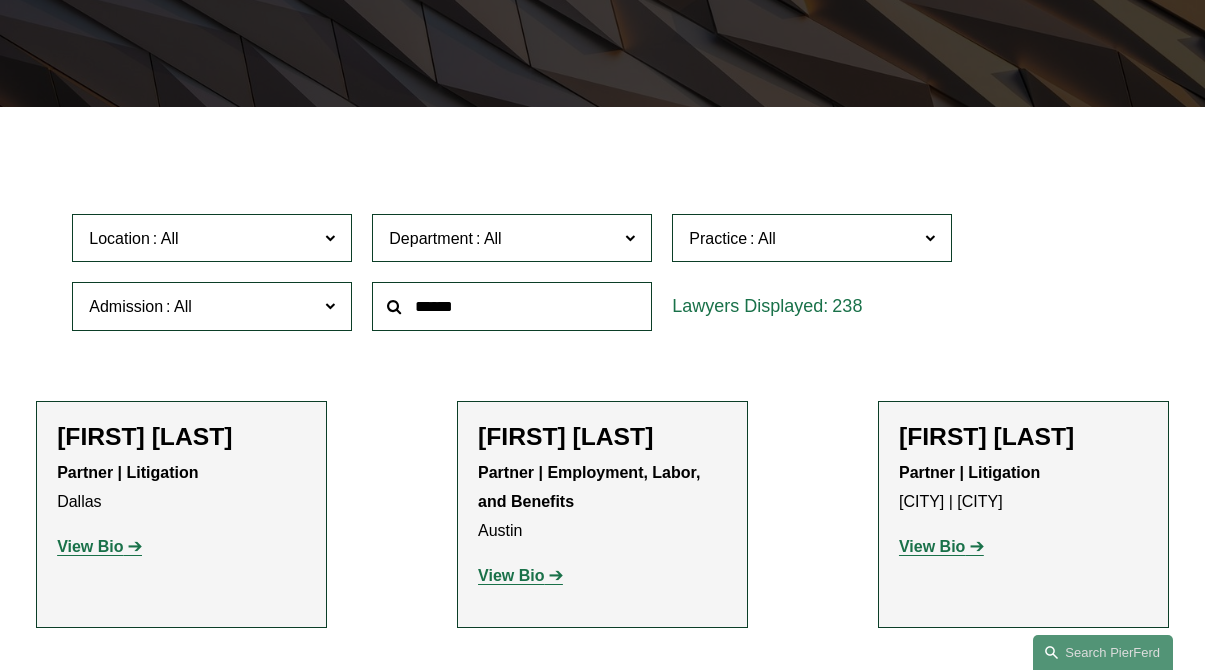 click on "Location" 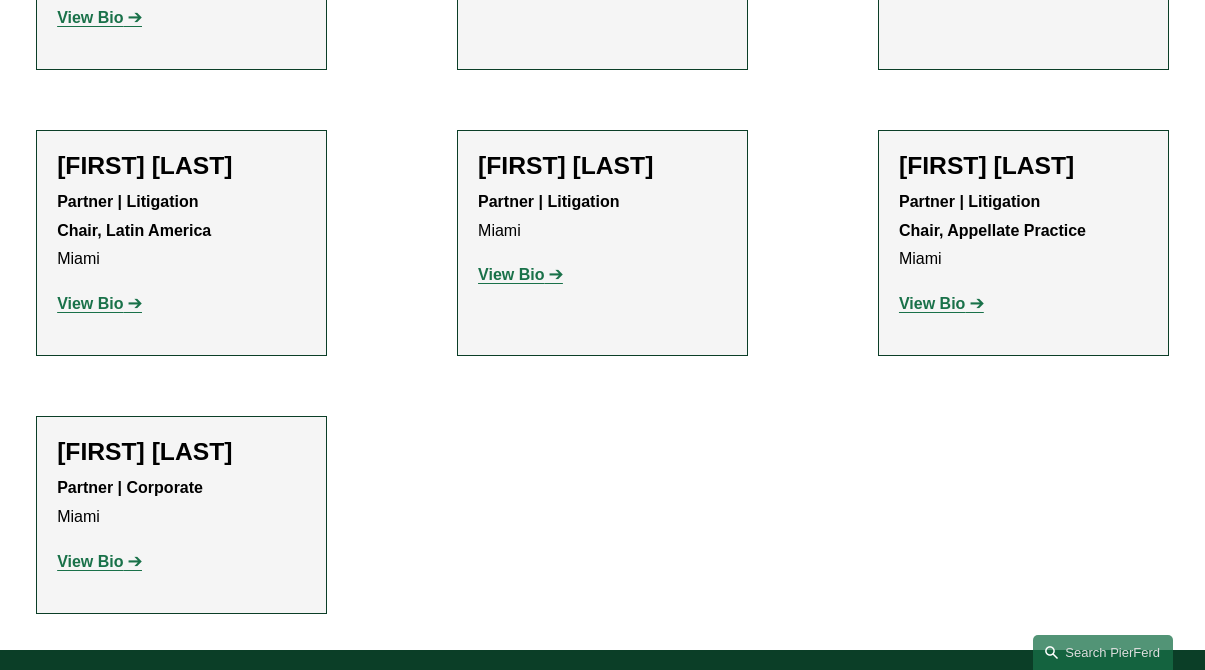scroll, scrollTop: 1808, scrollLeft: 0, axis: vertical 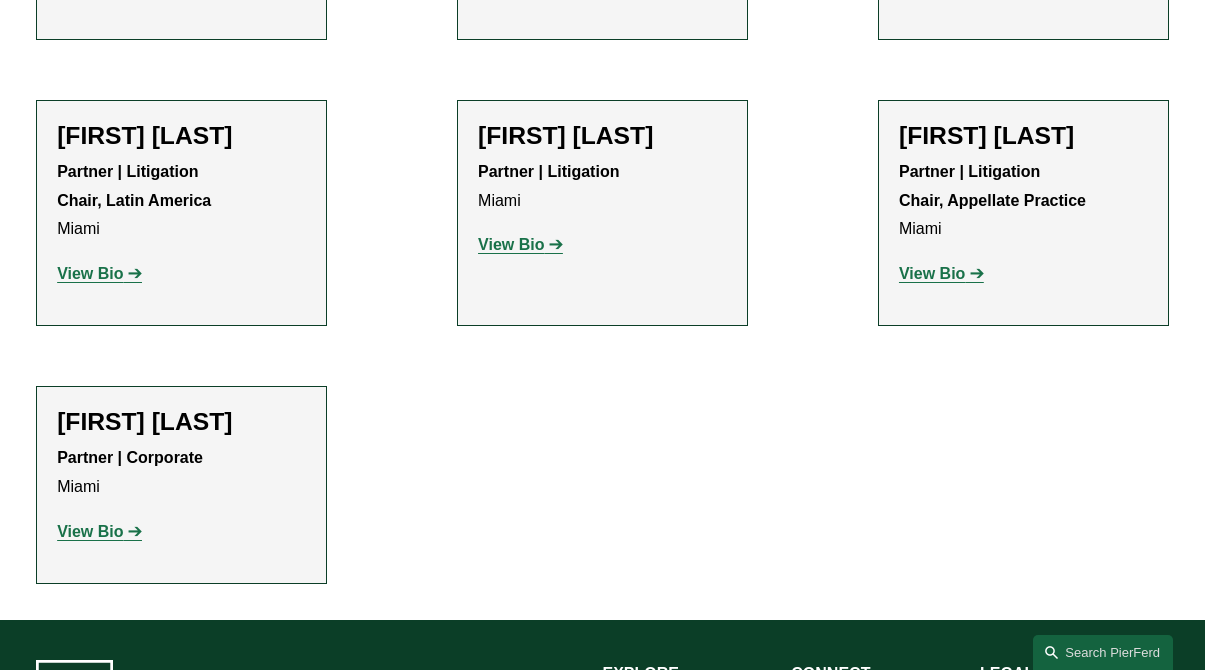 click on "View Bio" 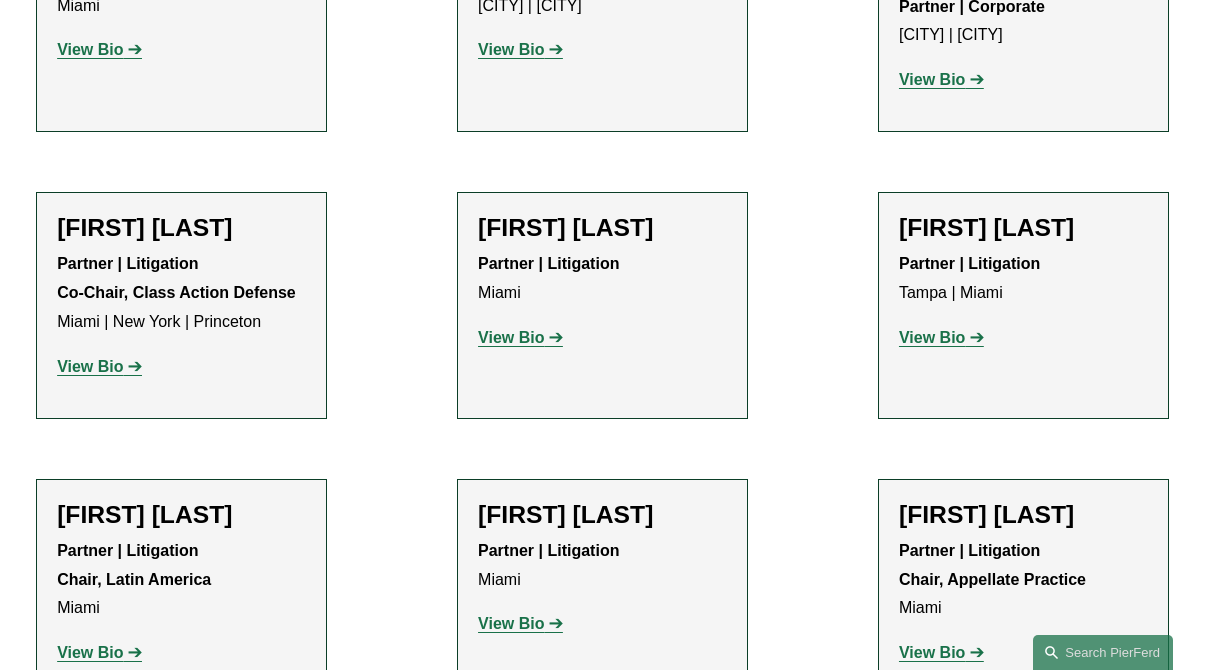 scroll, scrollTop: 1428, scrollLeft: 0, axis: vertical 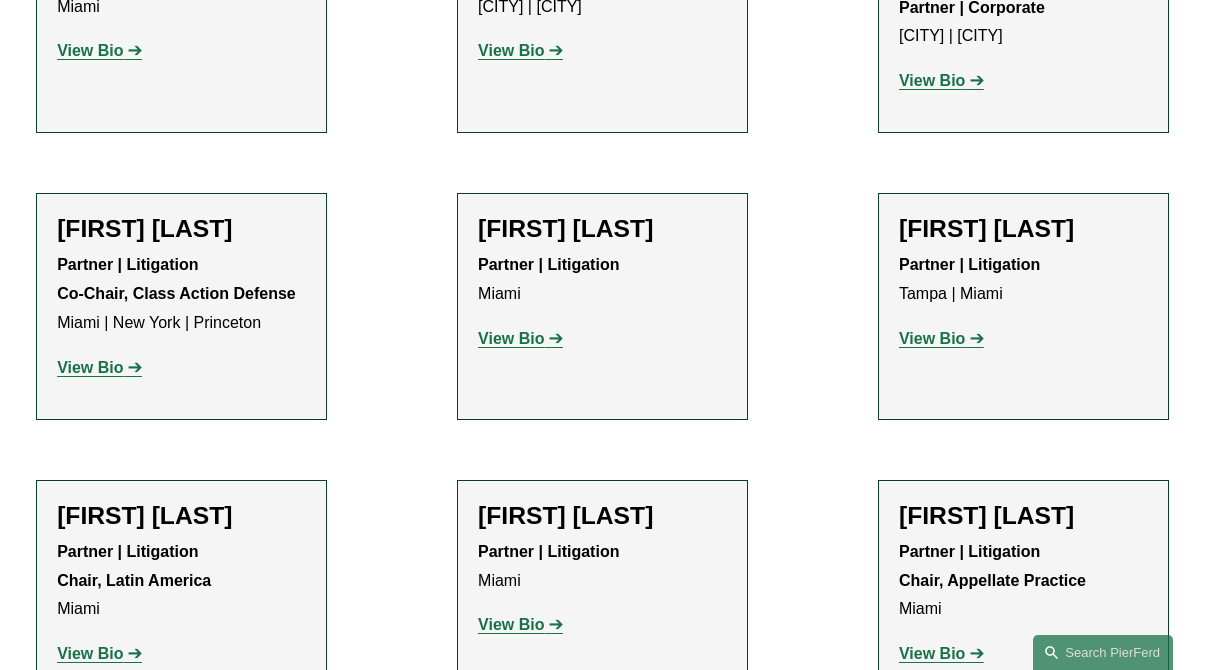 click on "View Bio" 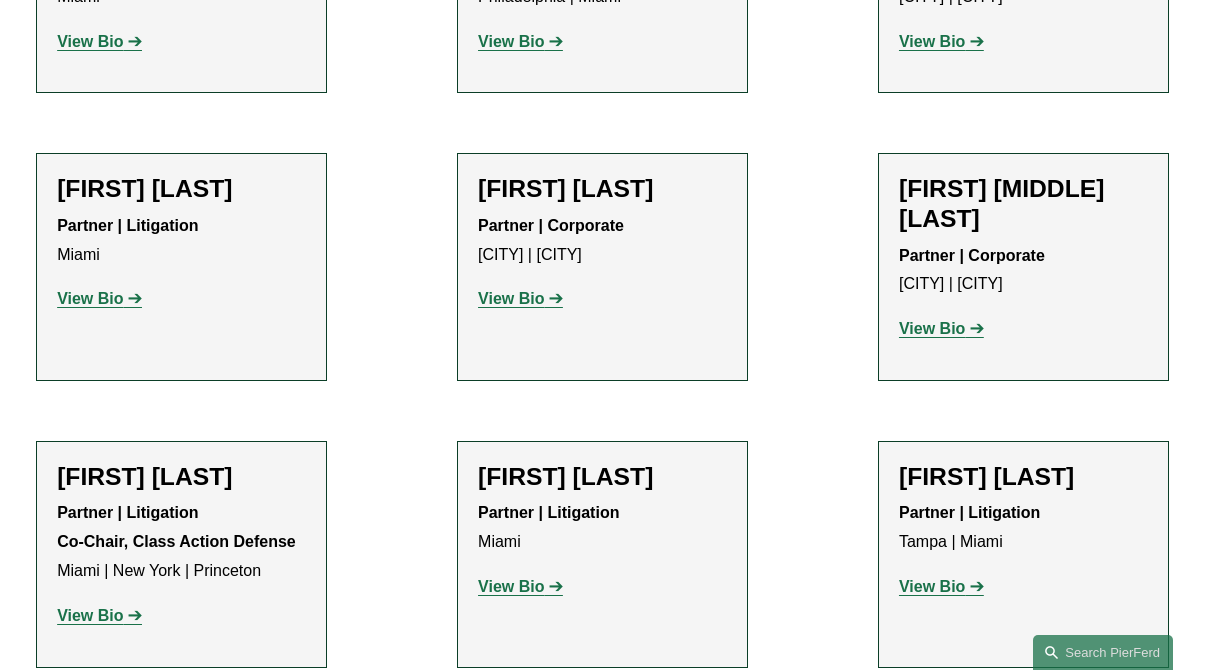 scroll, scrollTop: 1172, scrollLeft: 0, axis: vertical 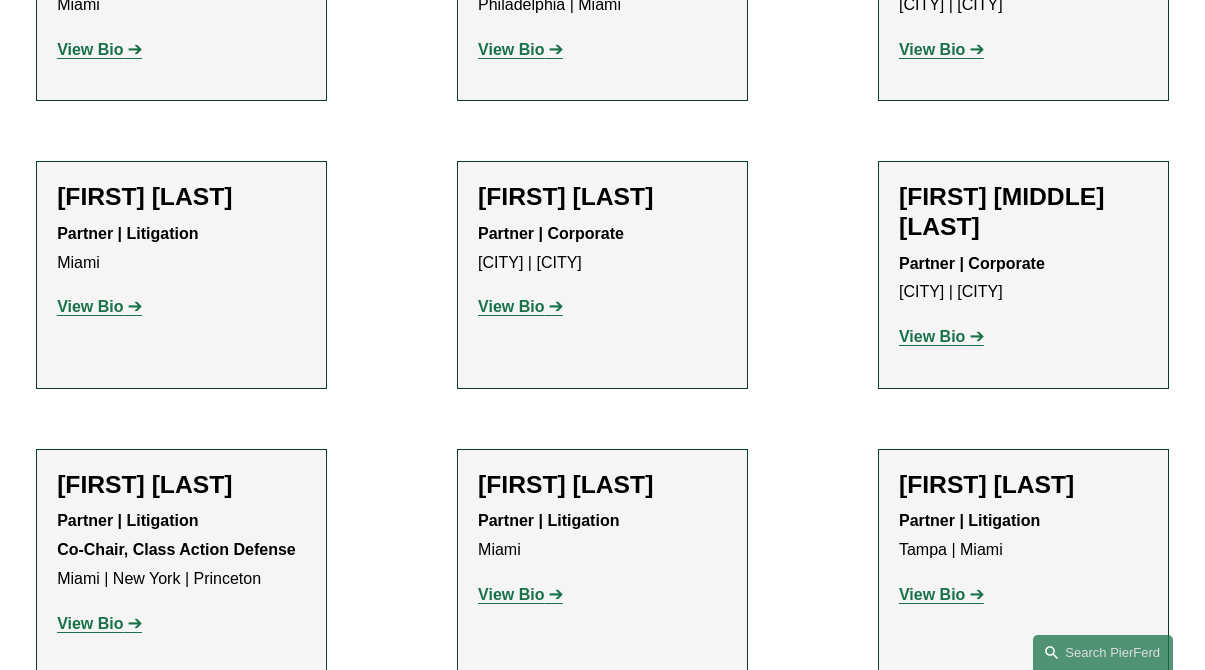 click on "View Bio" 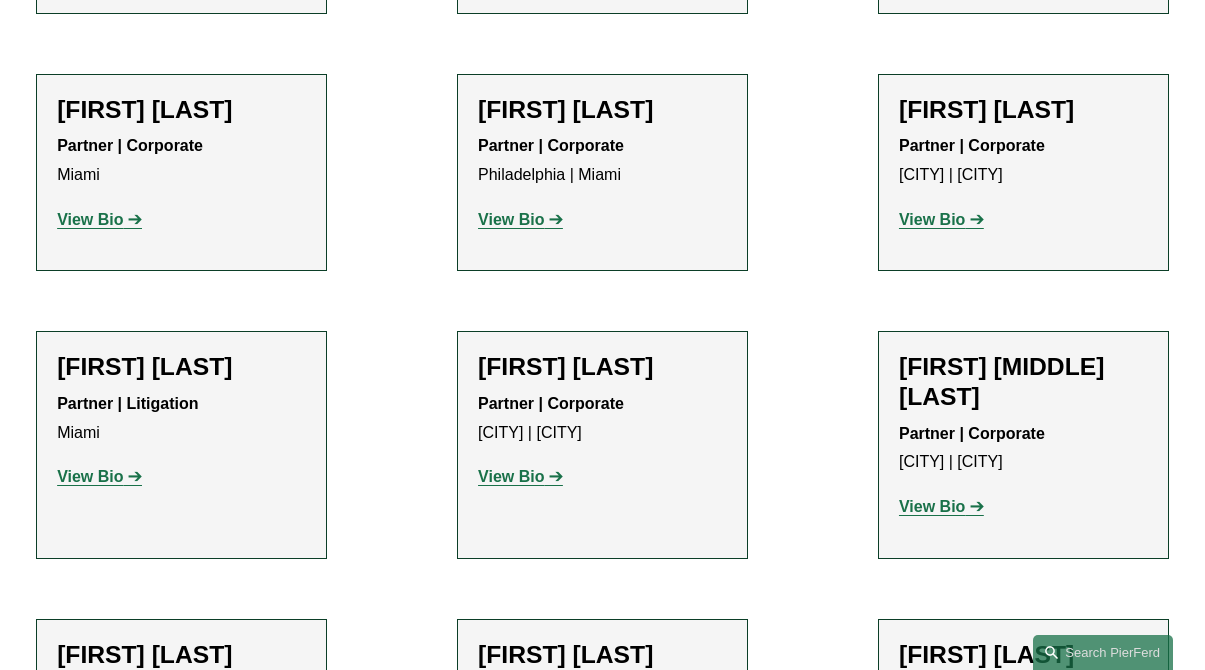 scroll, scrollTop: 985, scrollLeft: 0, axis: vertical 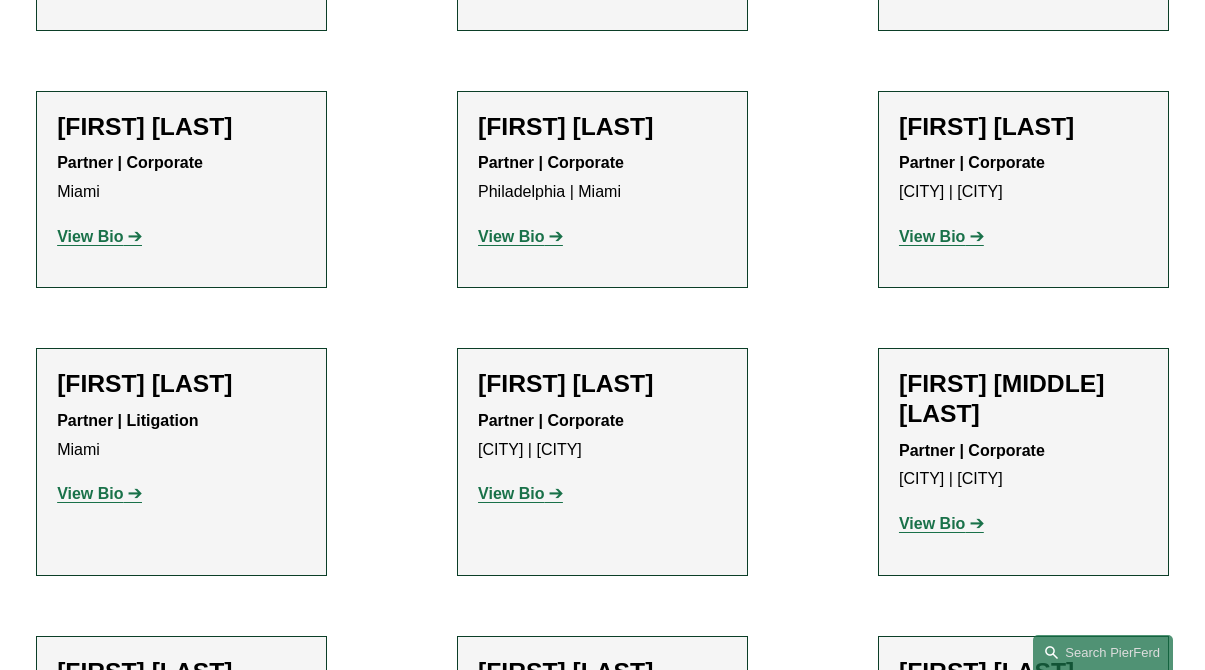 click on "View Bio" 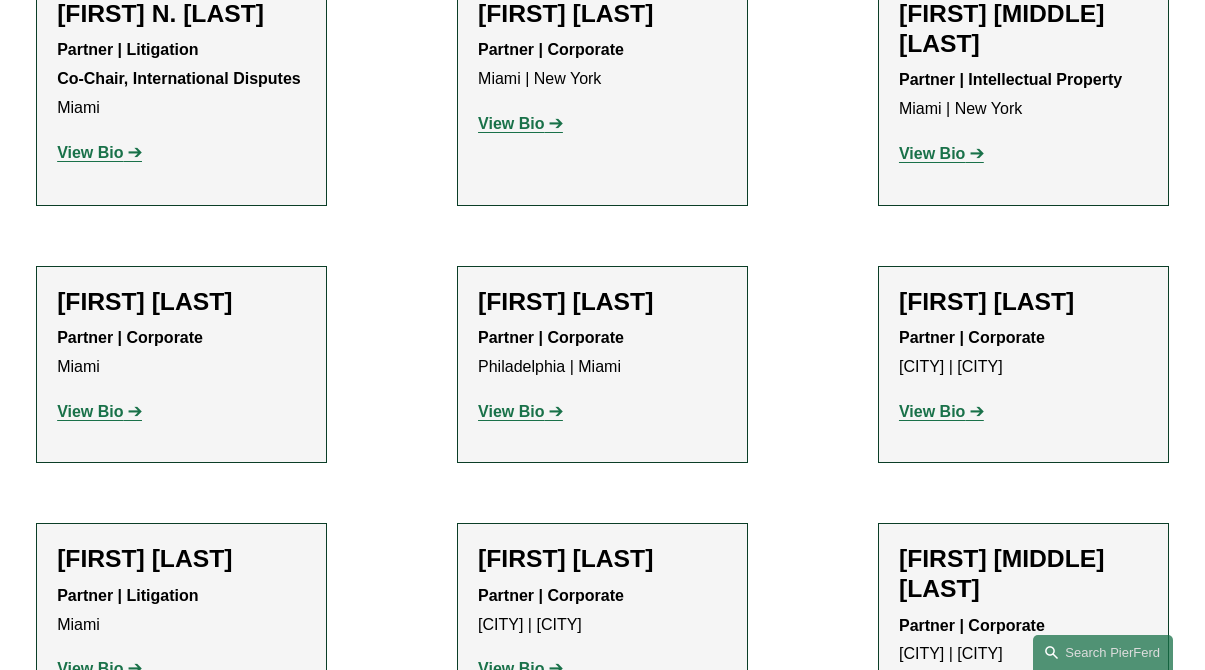 scroll, scrollTop: 791, scrollLeft: 0, axis: vertical 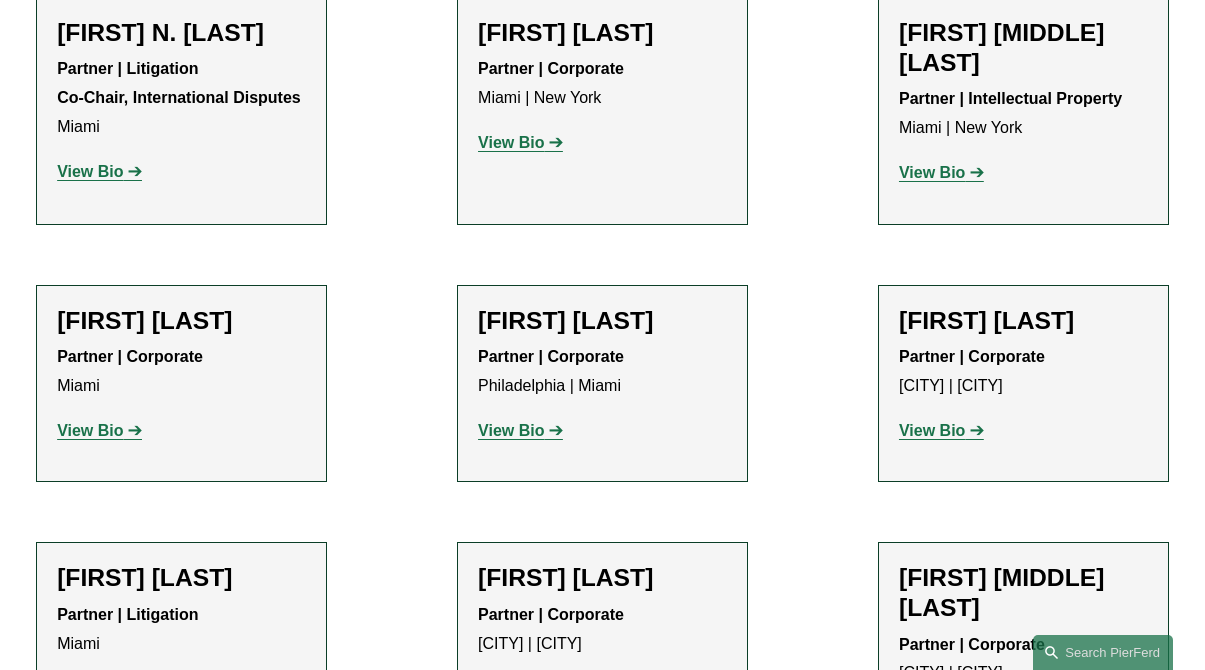 click on "View Bio" 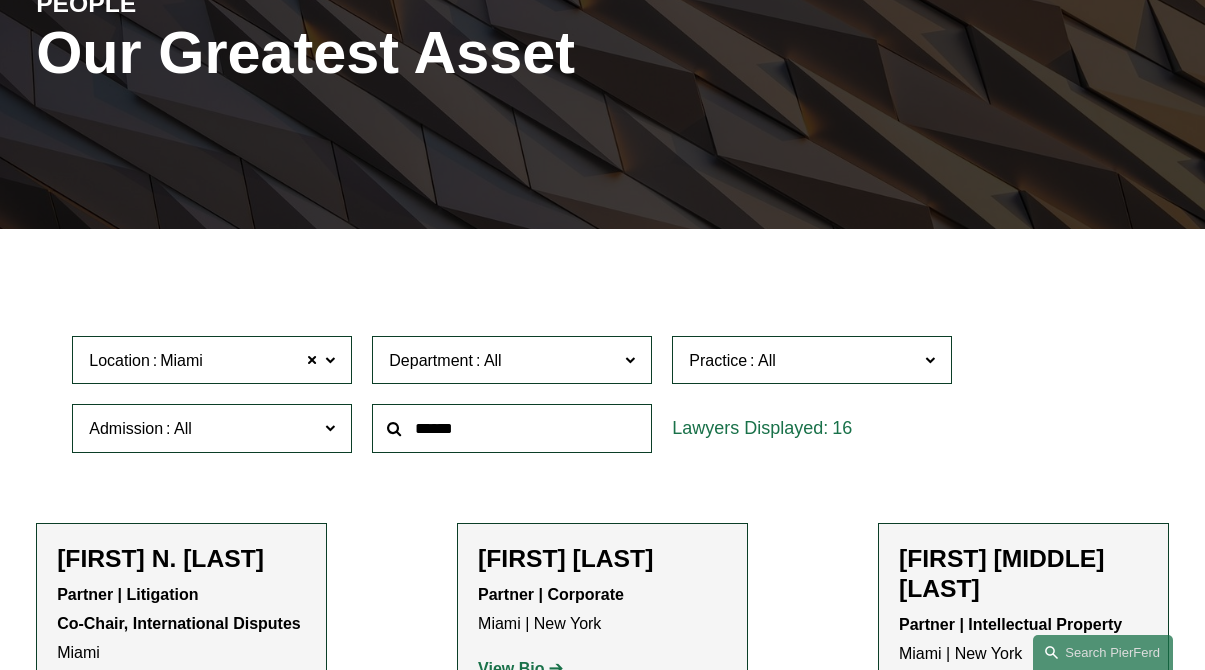 scroll, scrollTop: 302, scrollLeft: 0, axis: vertical 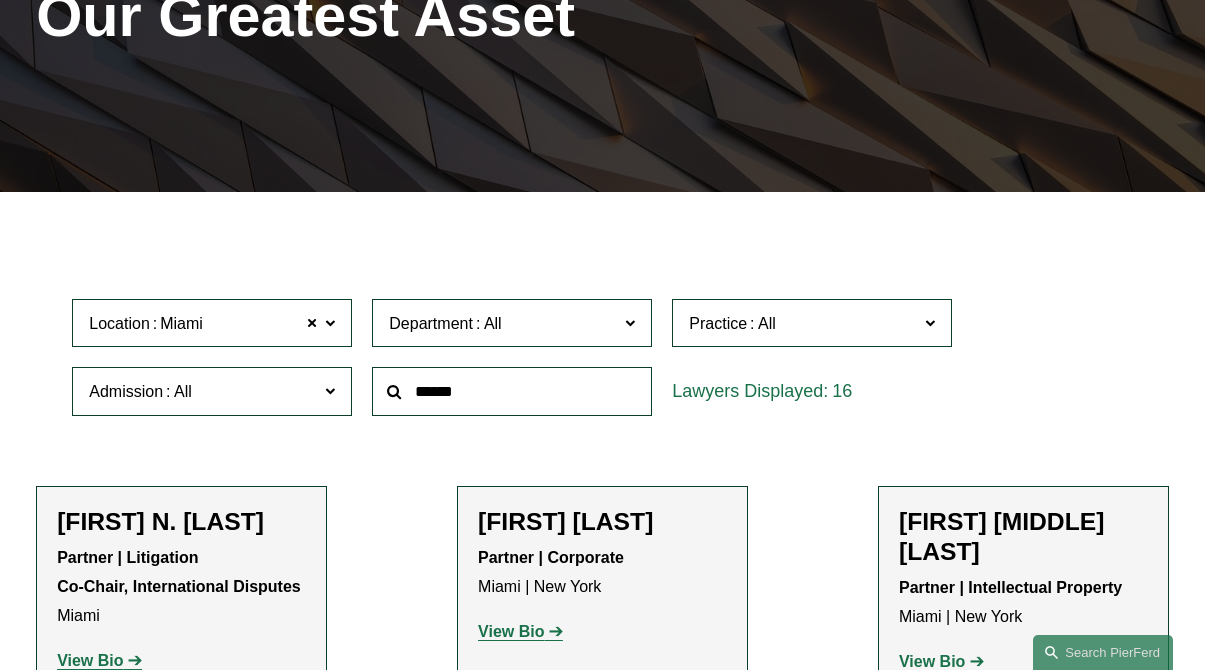 click on "Location Miami" 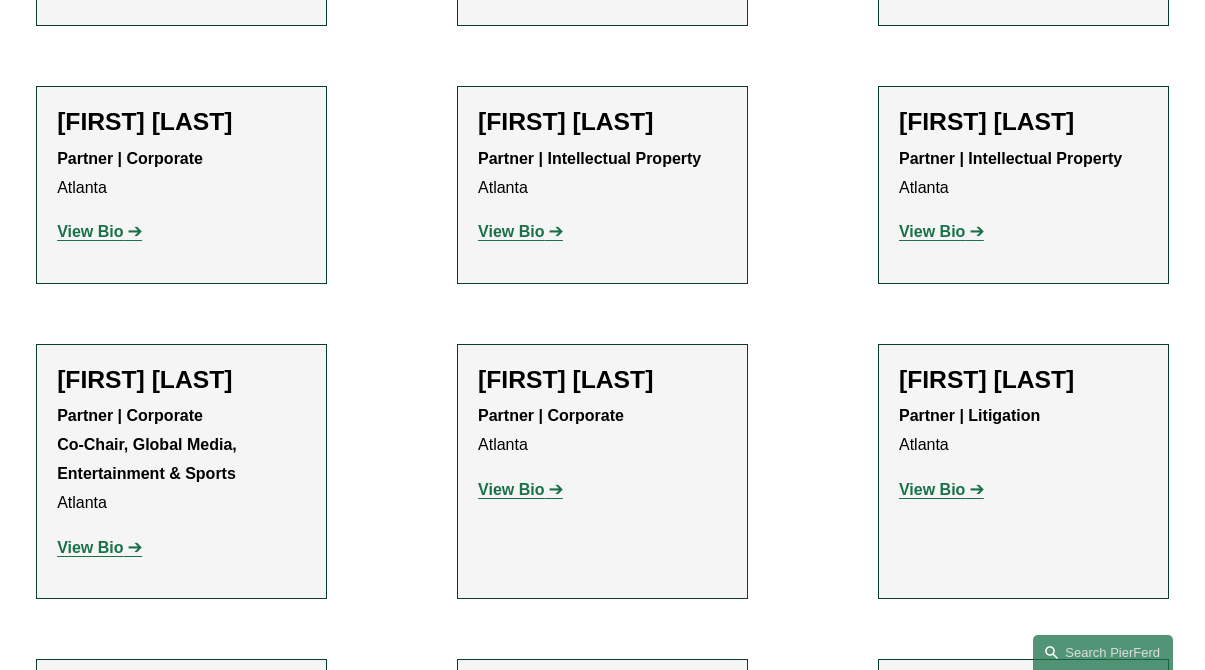 scroll, scrollTop: 2431, scrollLeft: 0, axis: vertical 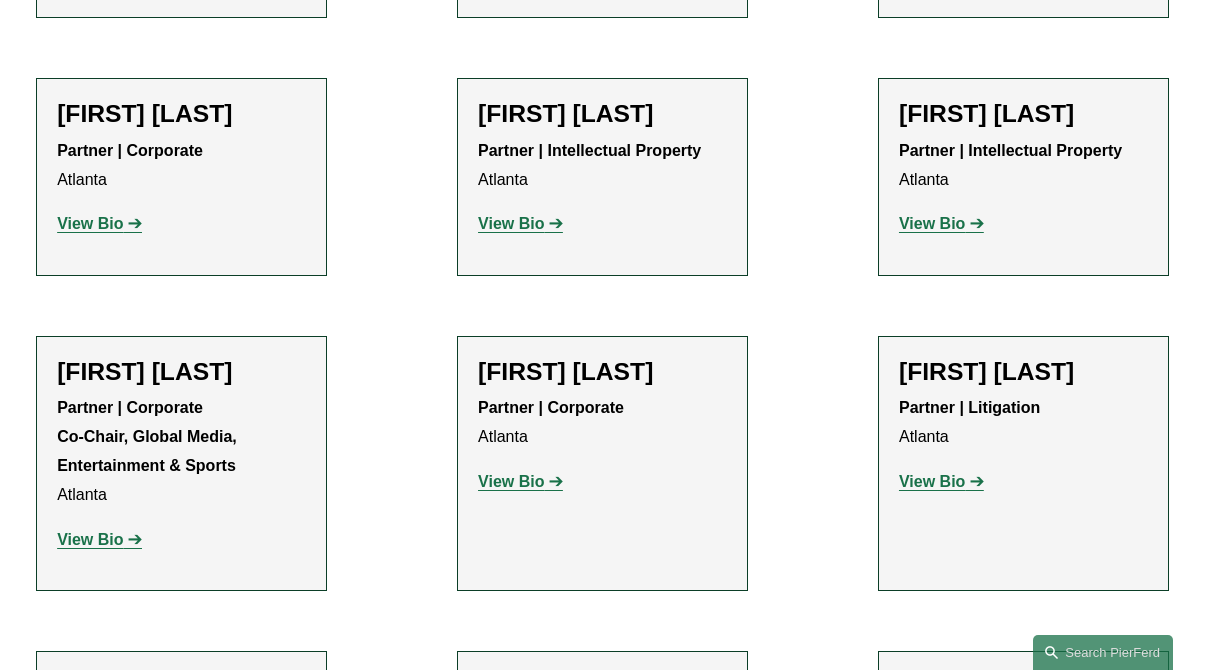 click on "View Bio" 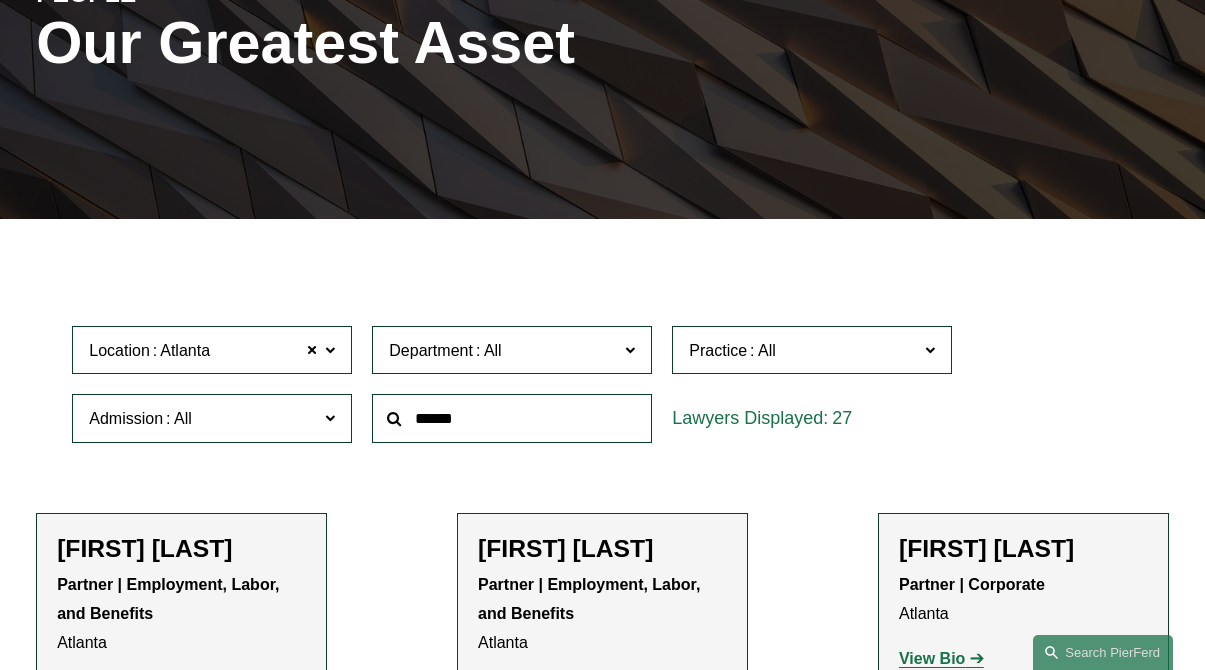 scroll, scrollTop: 260, scrollLeft: 0, axis: vertical 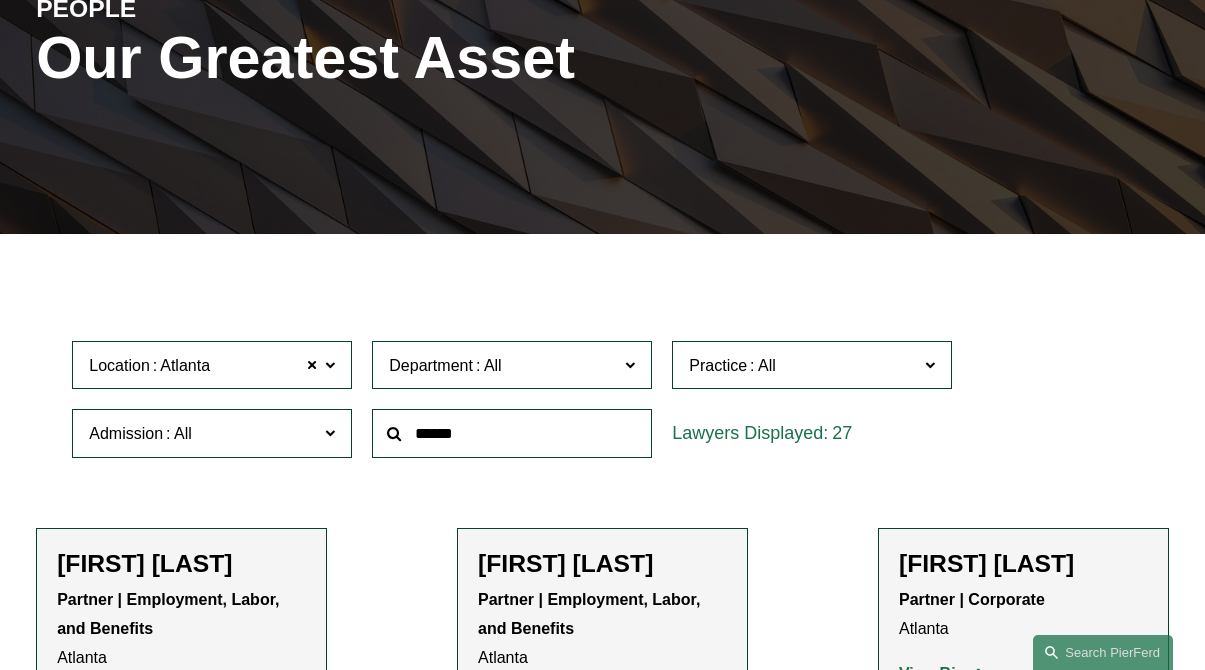 click on "Location Atlanta" 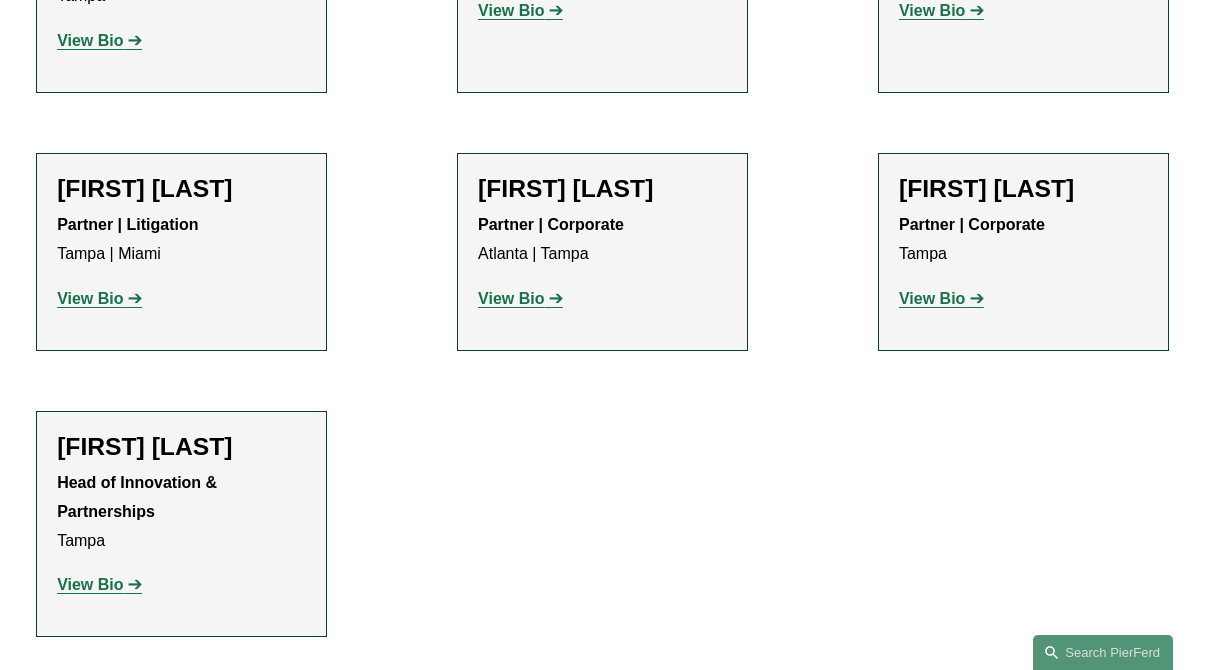 scroll, scrollTop: 1245, scrollLeft: 0, axis: vertical 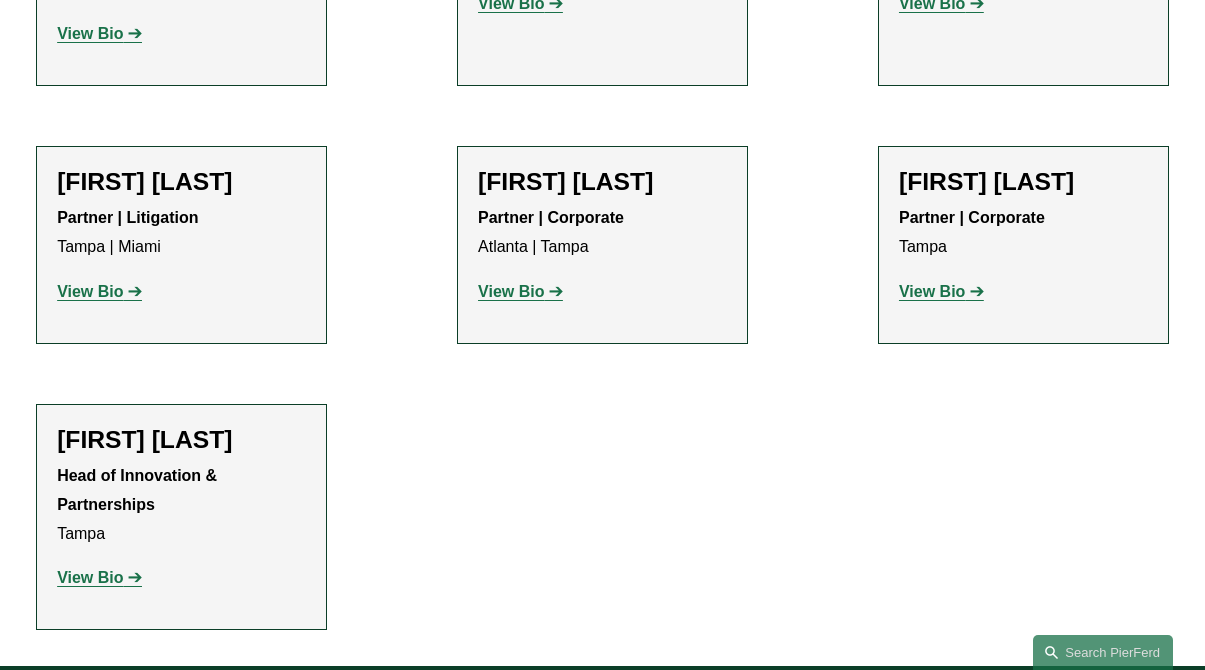 click on "View Bio" 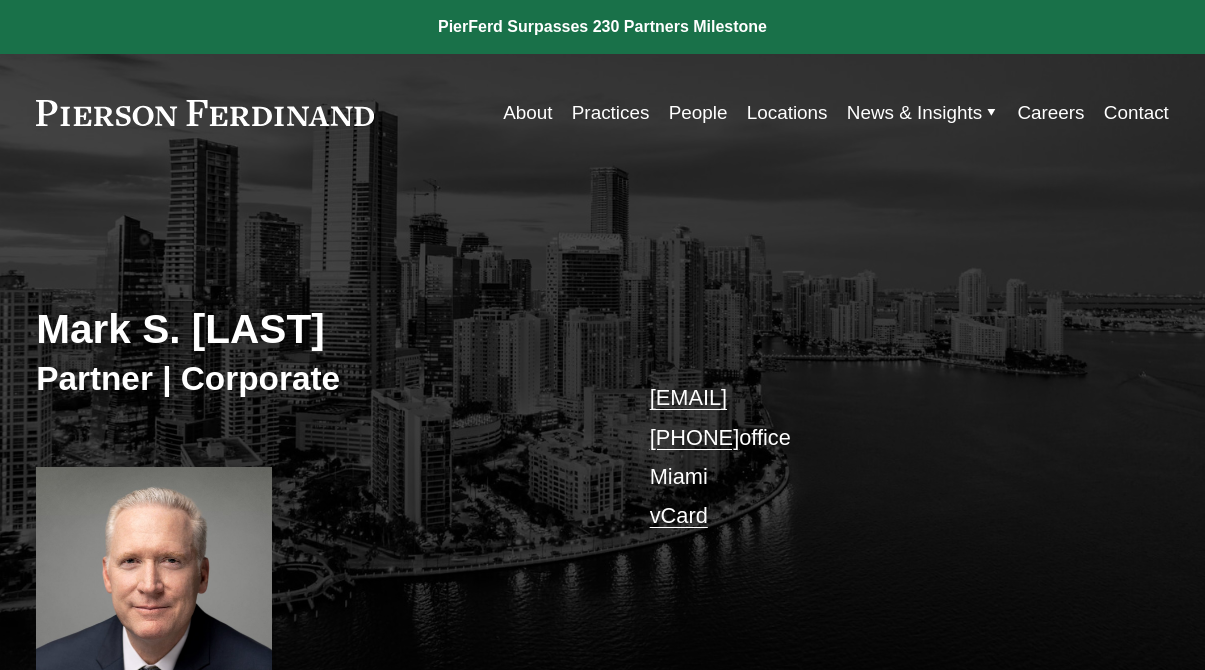 scroll, scrollTop: 0, scrollLeft: 0, axis: both 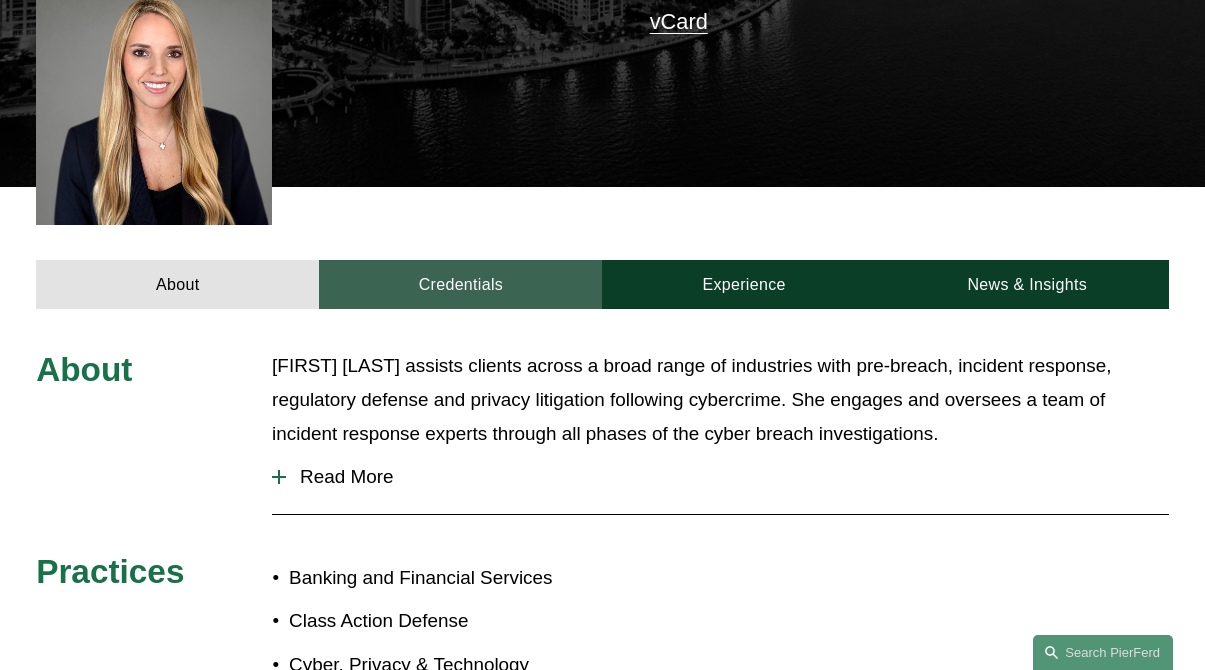 click on "Credentials" at bounding box center [460, 284] 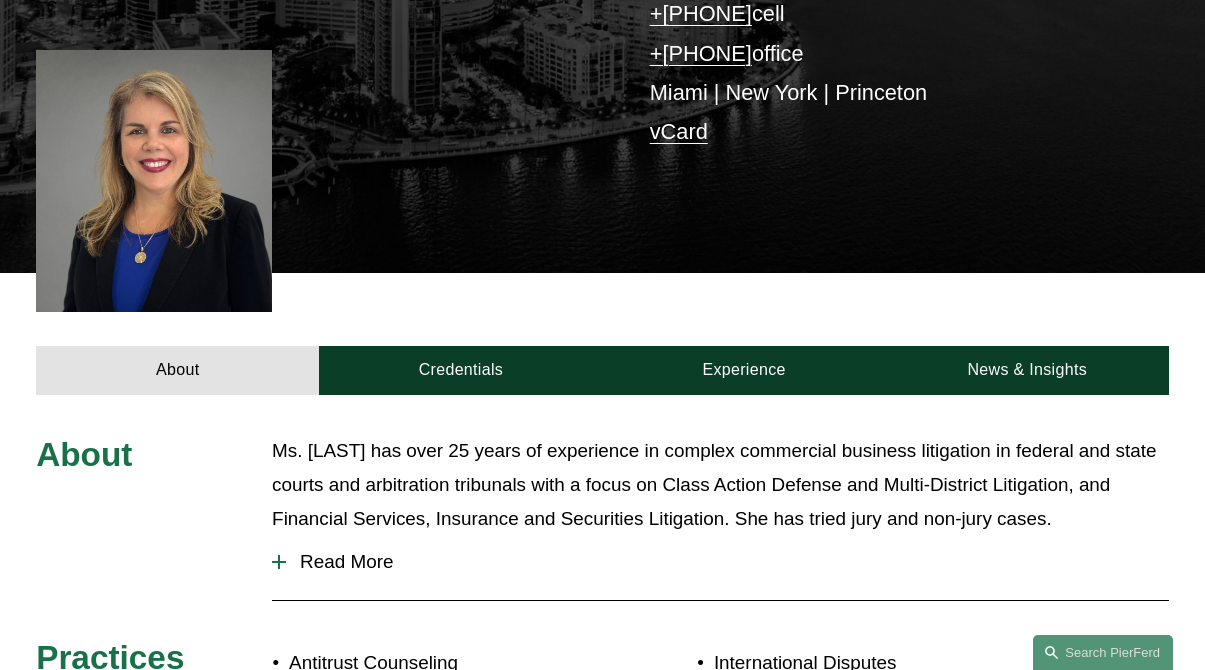 scroll, scrollTop: 459, scrollLeft: 0, axis: vertical 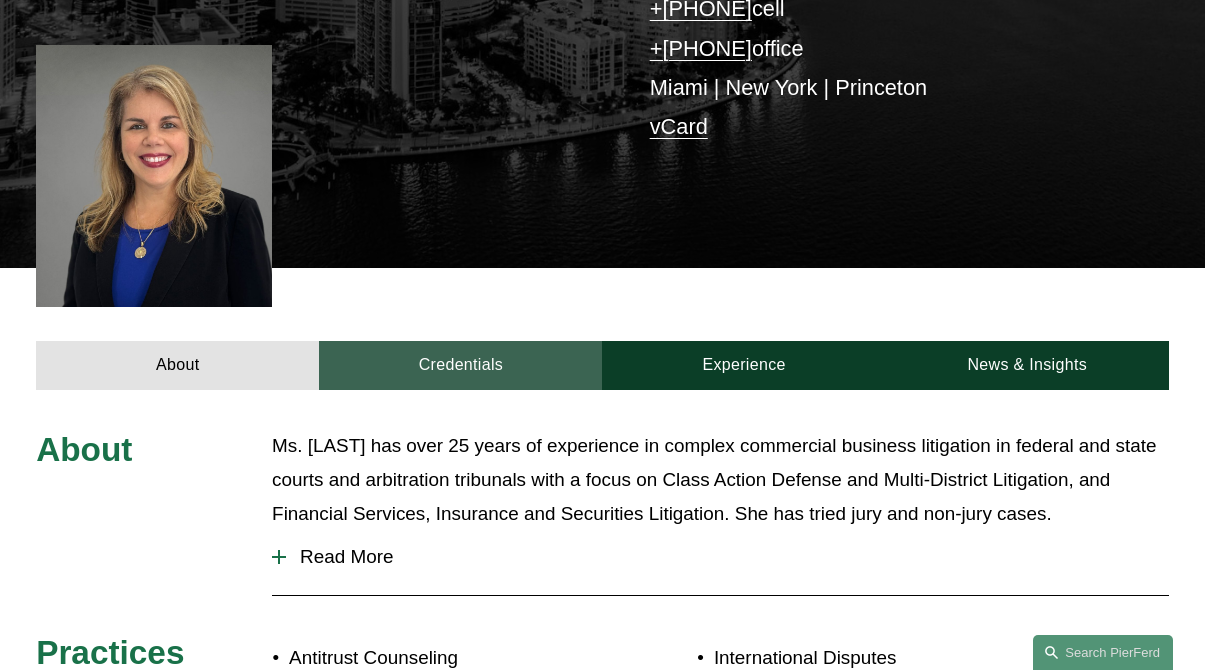 click on "Credentials" at bounding box center [460, 365] 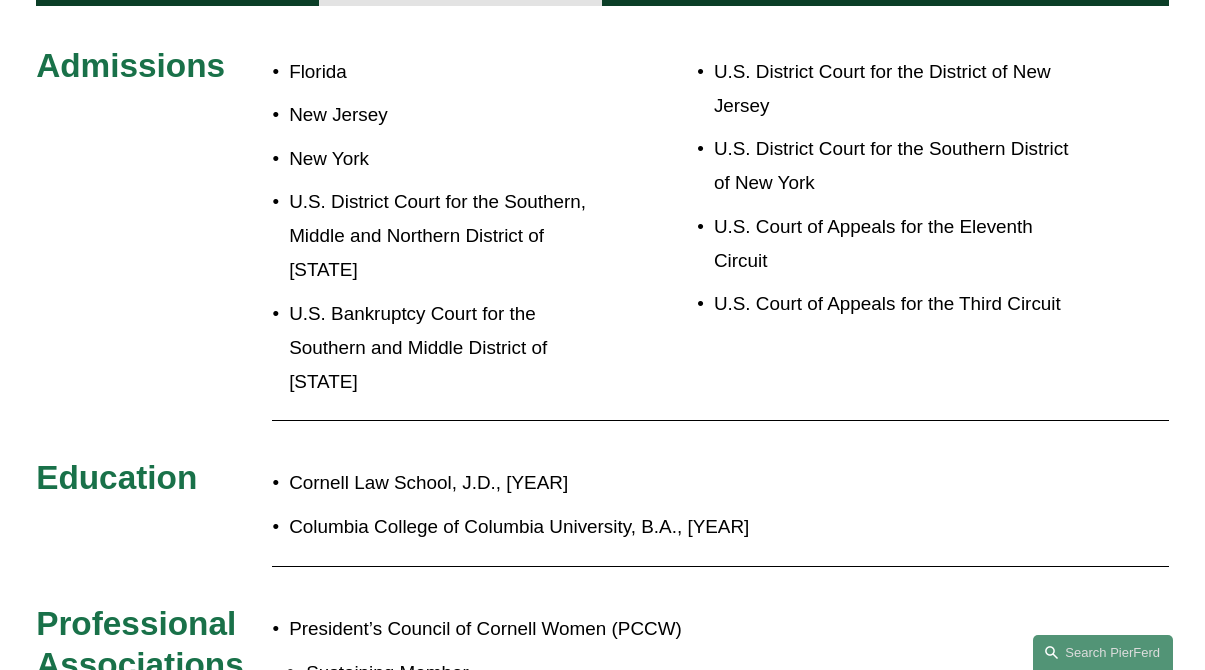 scroll, scrollTop: 846, scrollLeft: 0, axis: vertical 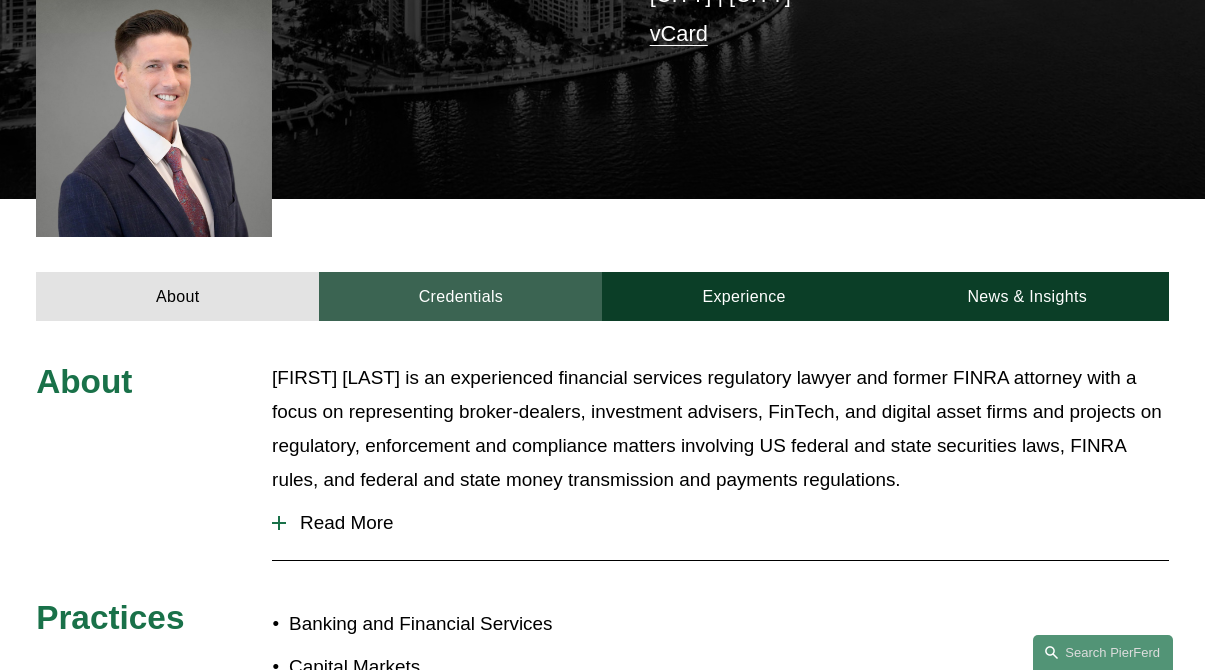 click on "Credentials" at bounding box center [460, 296] 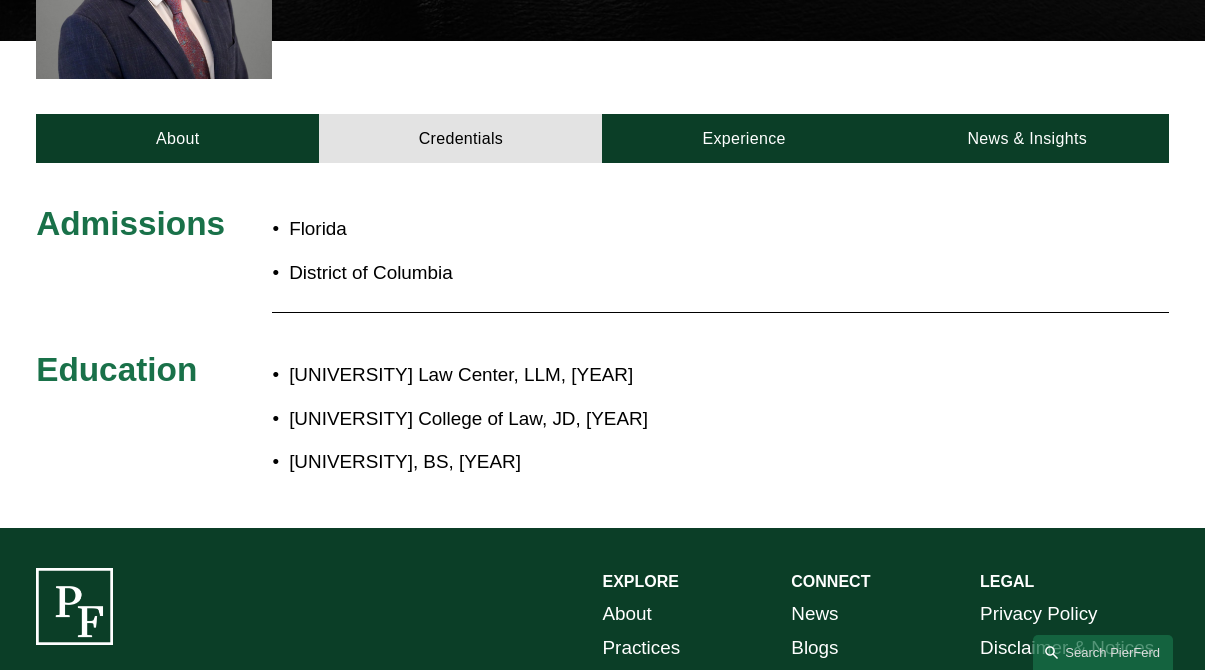 scroll, scrollTop: 658, scrollLeft: 0, axis: vertical 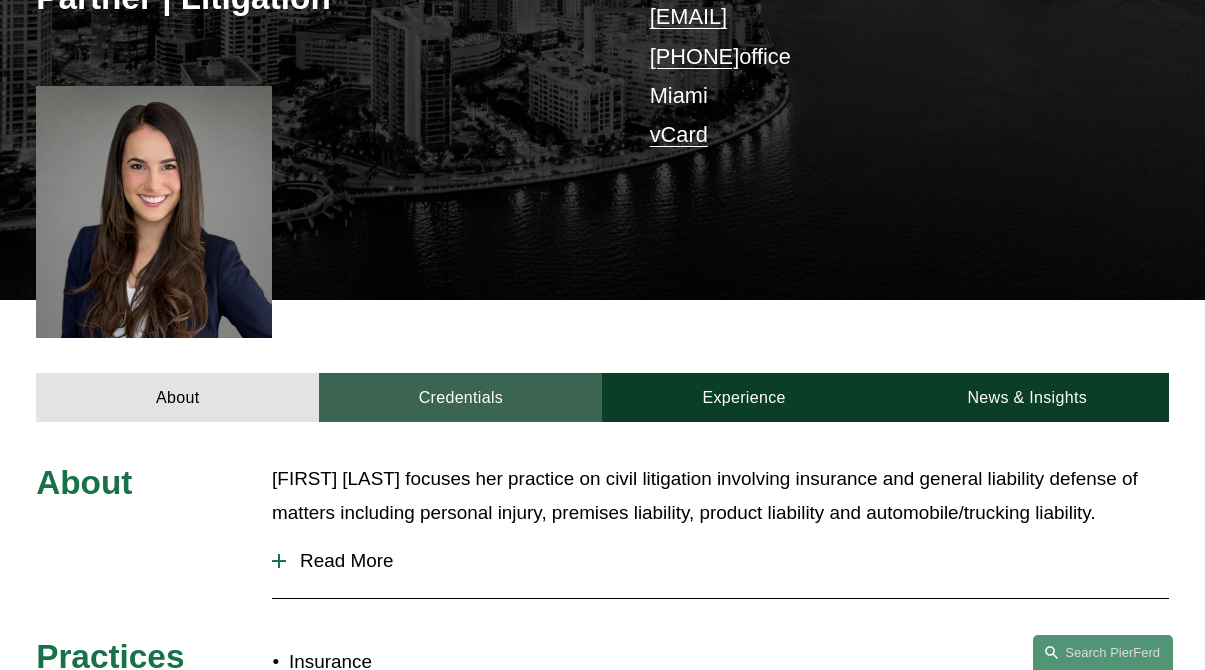 click on "Credentials" at bounding box center (460, 397) 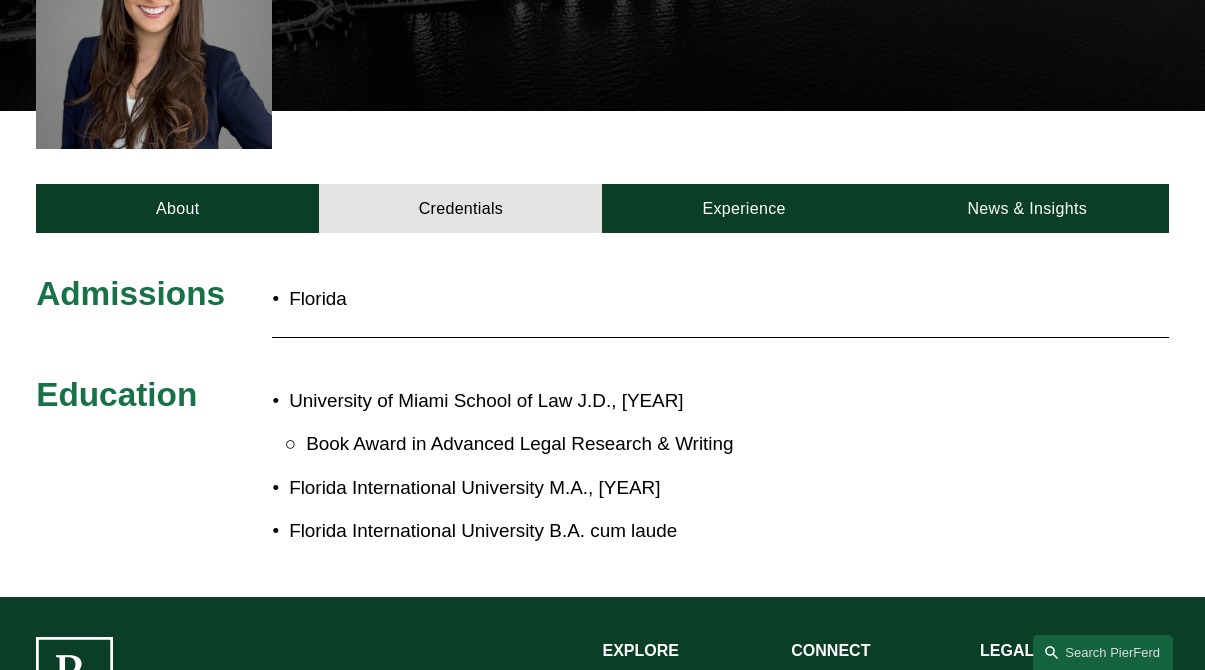 scroll, scrollTop: 584, scrollLeft: 0, axis: vertical 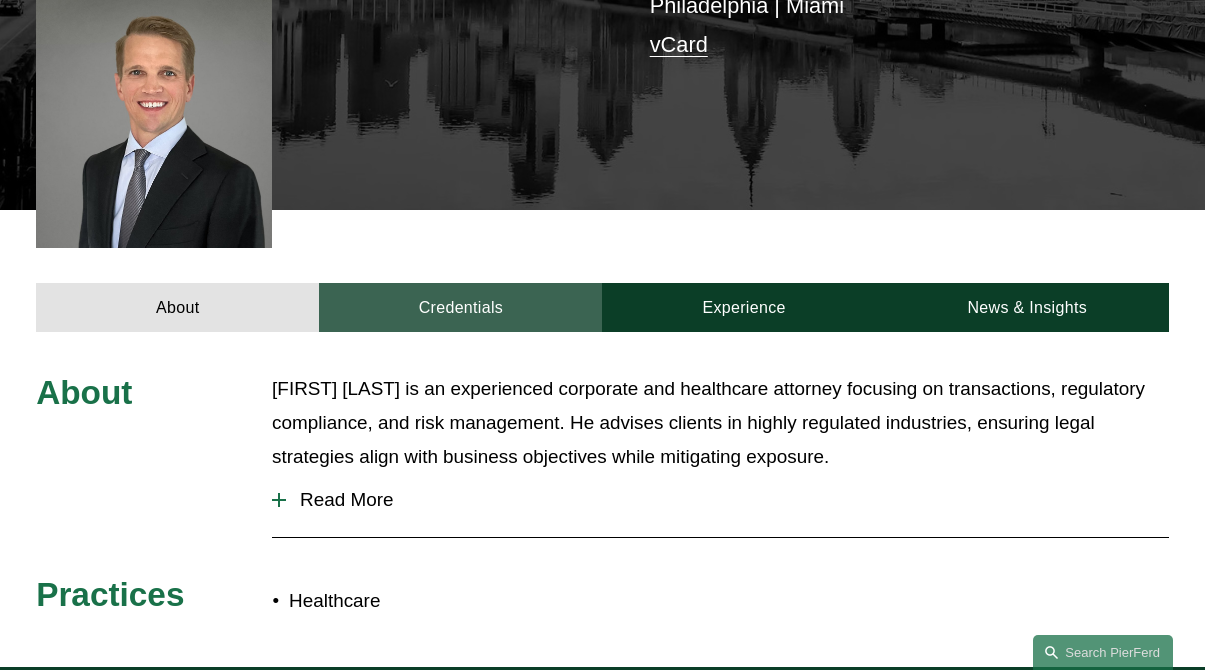 click on "Credentials" at bounding box center (460, 307) 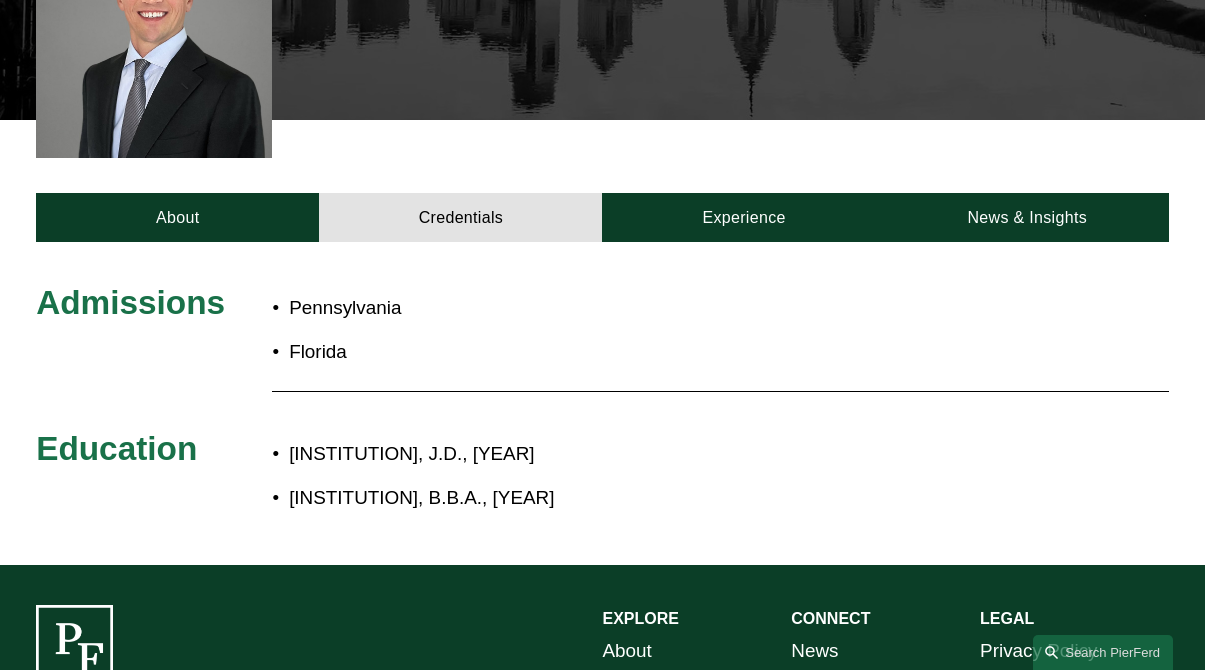 scroll, scrollTop: 559, scrollLeft: 0, axis: vertical 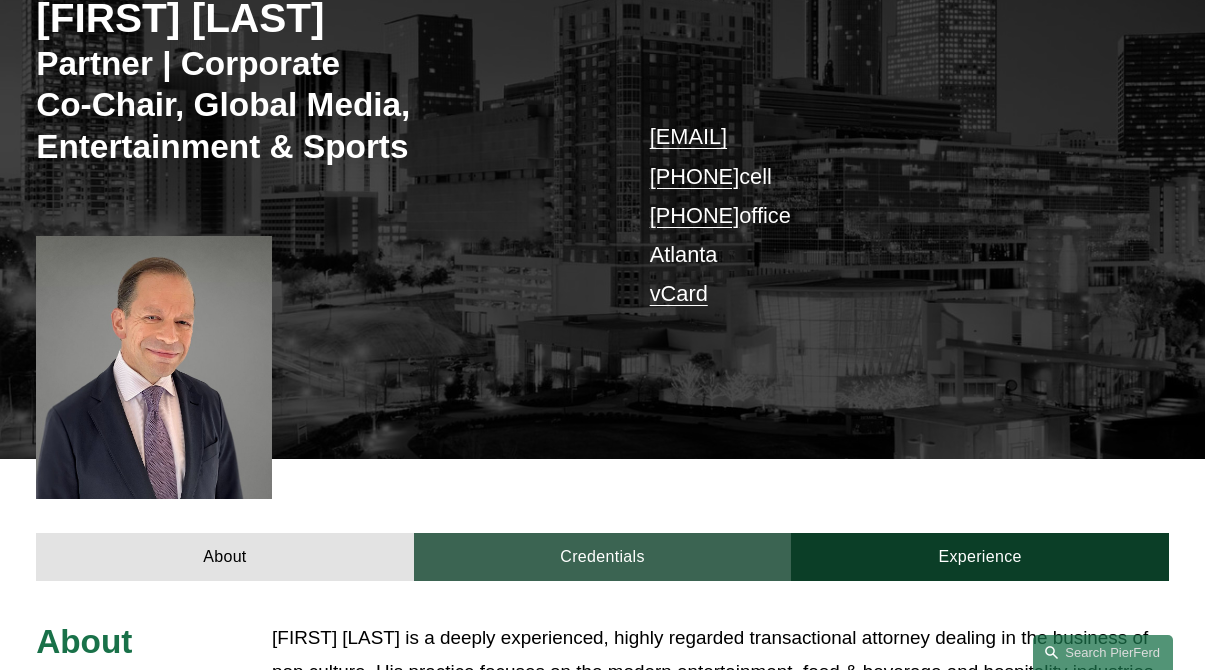 click on "Credentials" at bounding box center (603, 557) 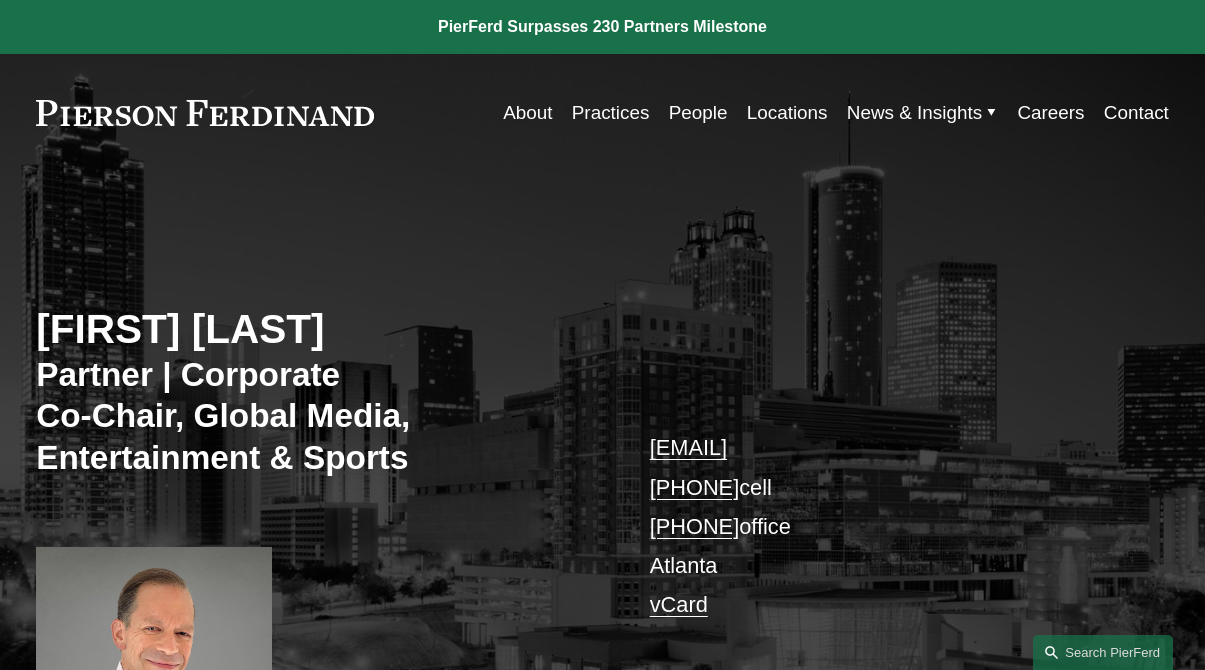 scroll, scrollTop: 0, scrollLeft: 0, axis: both 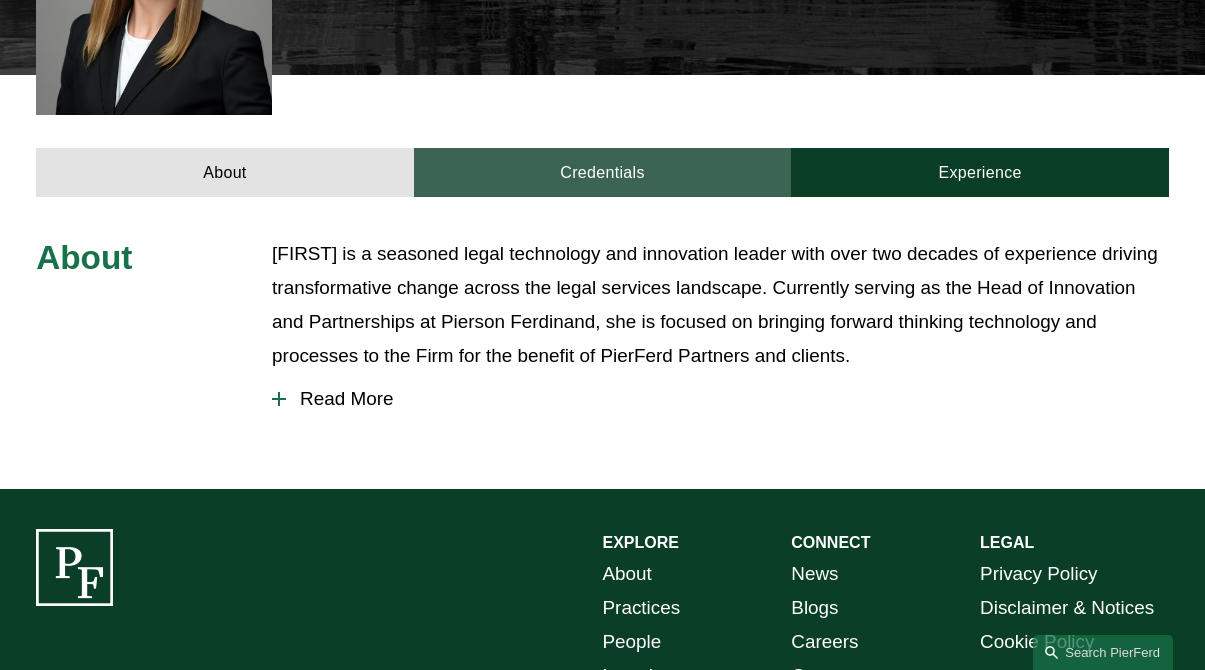 click on "Credentials" at bounding box center [603, 172] 